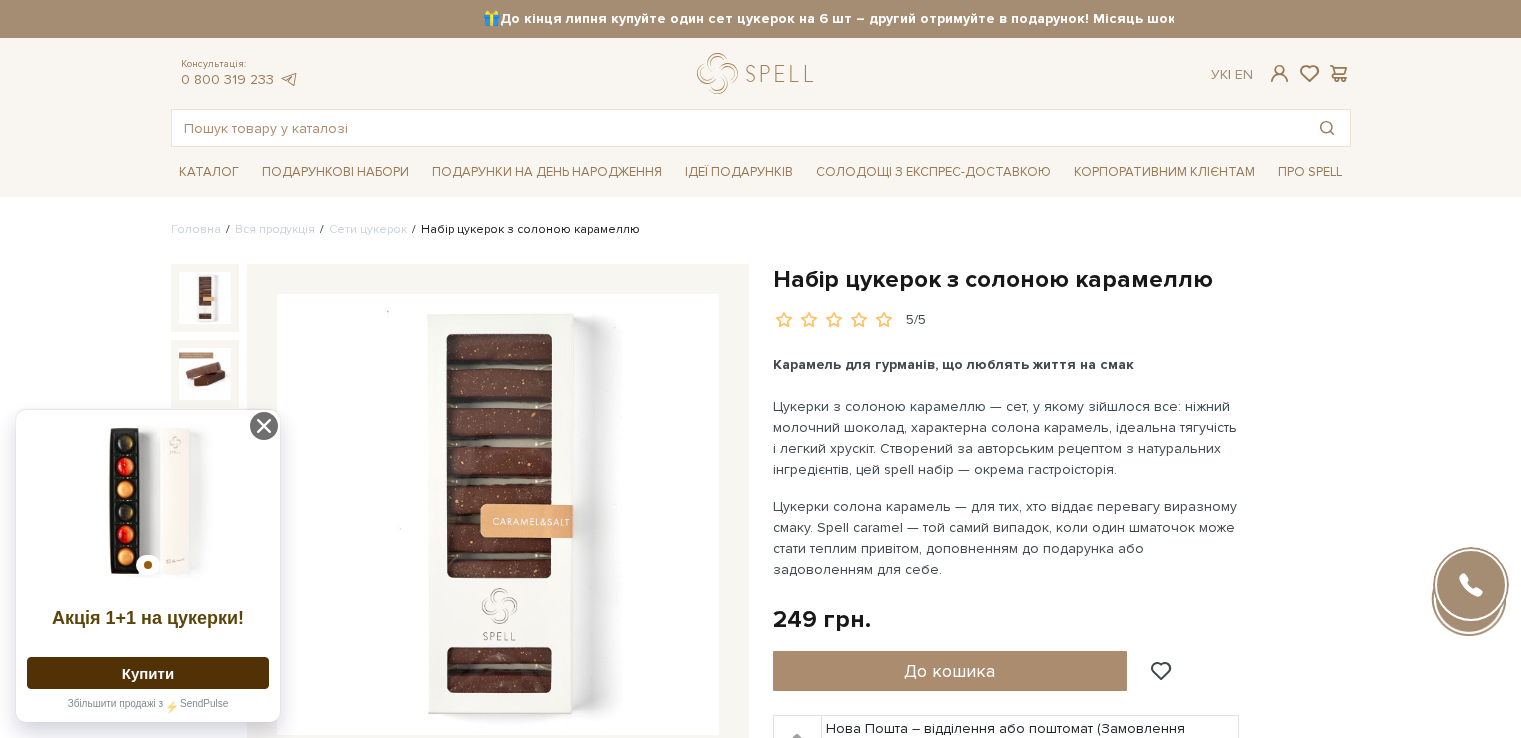 scroll, scrollTop: 100, scrollLeft: 0, axis: vertical 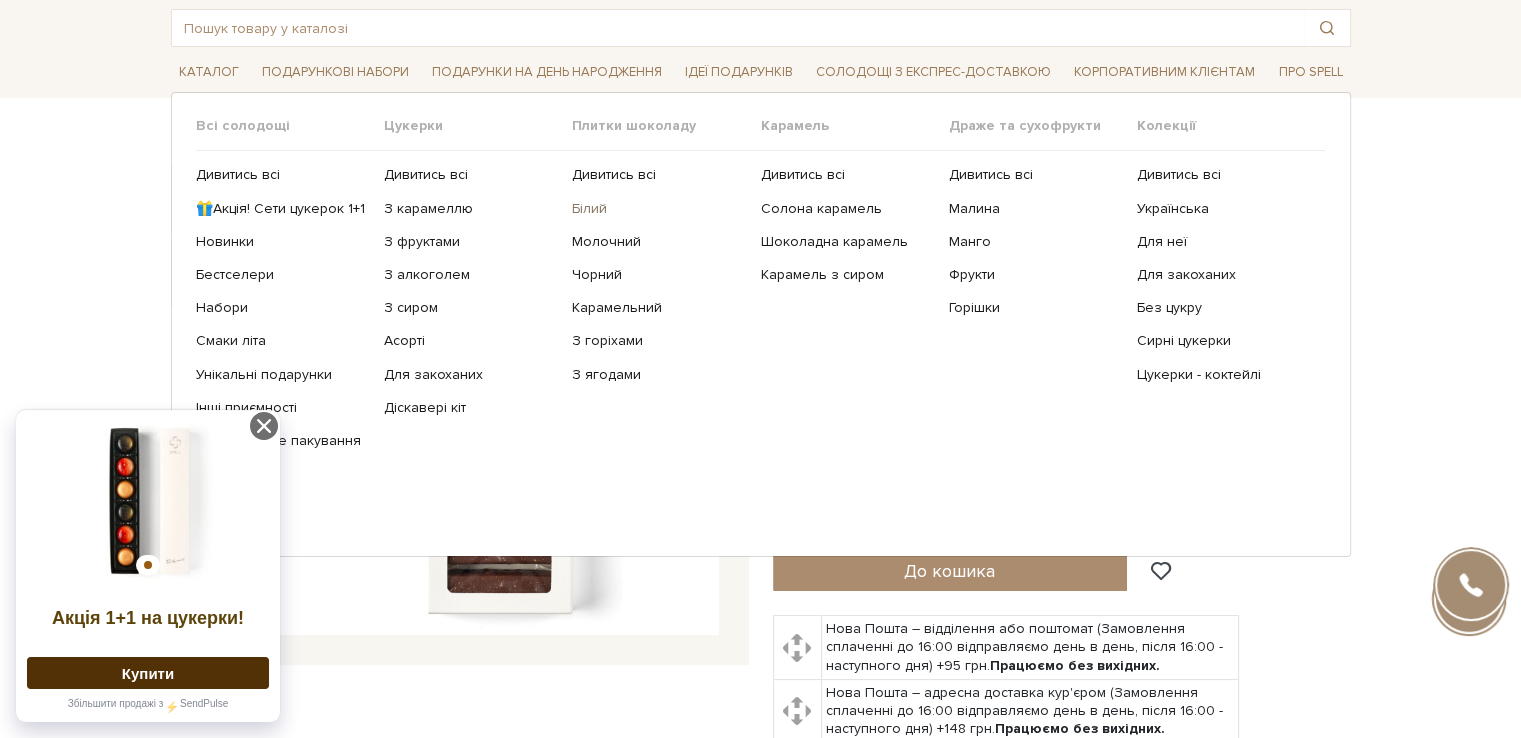 click on "Білий" at bounding box center (658, 209) 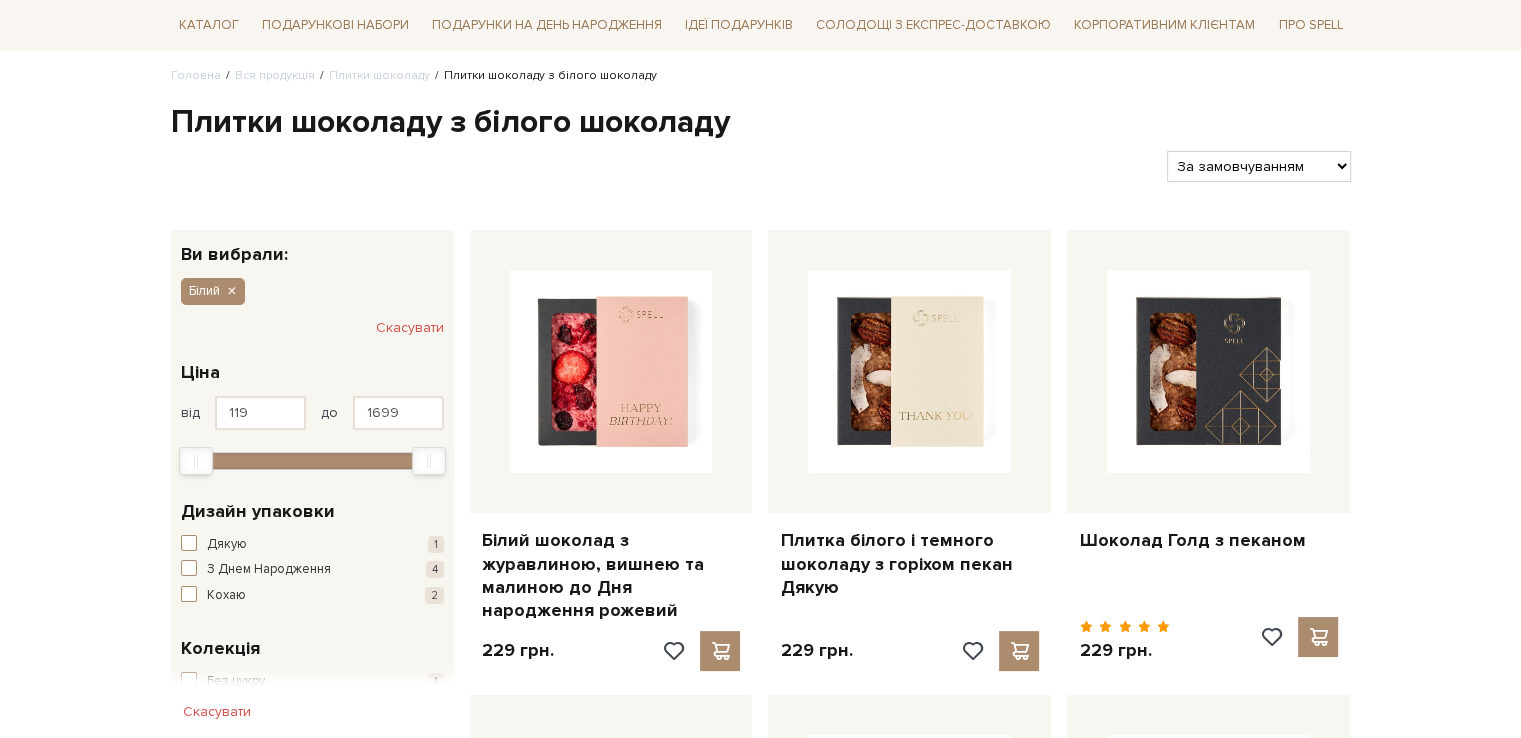 scroll, scrollTop: 0, scrollLeft: 0, axis: both 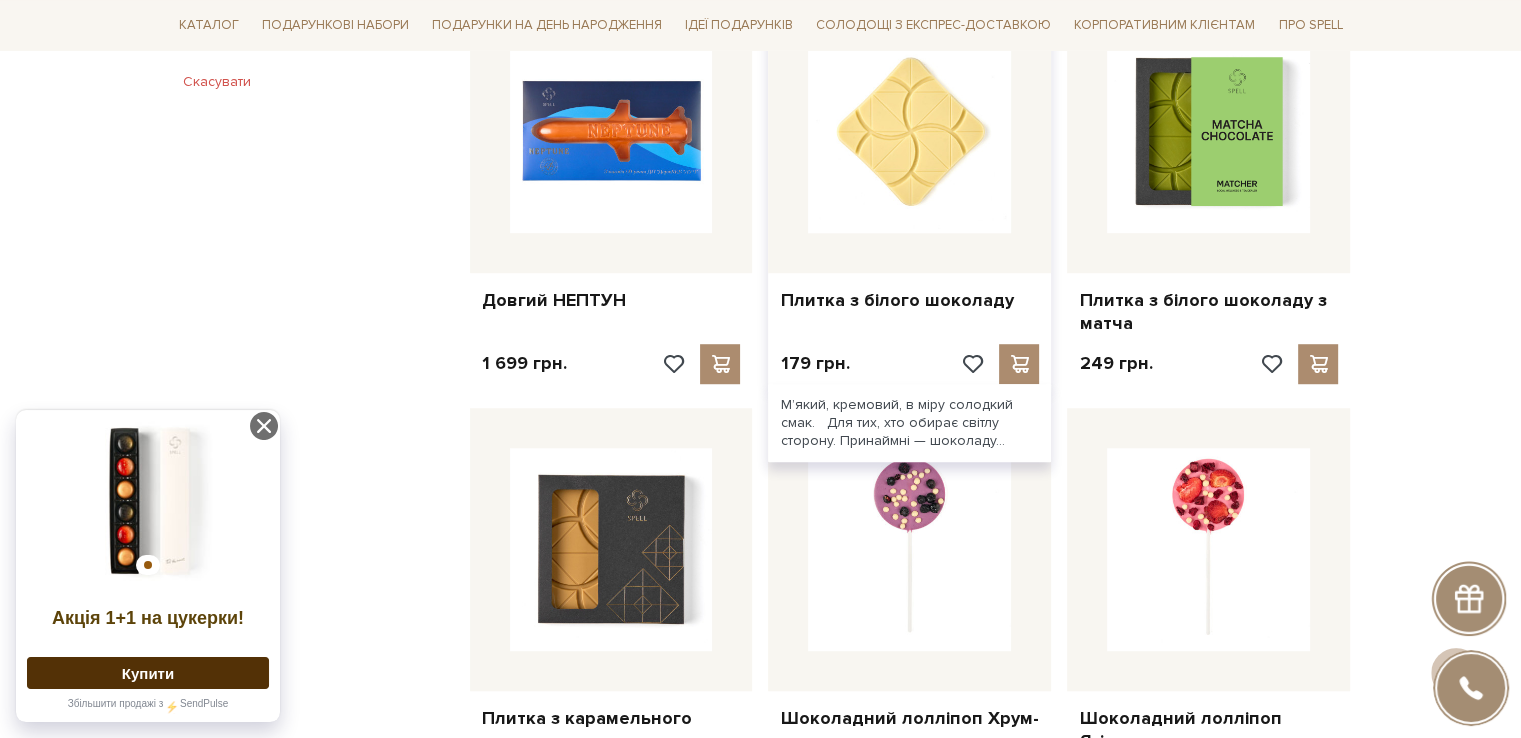 click at bounding box center (909, 131) 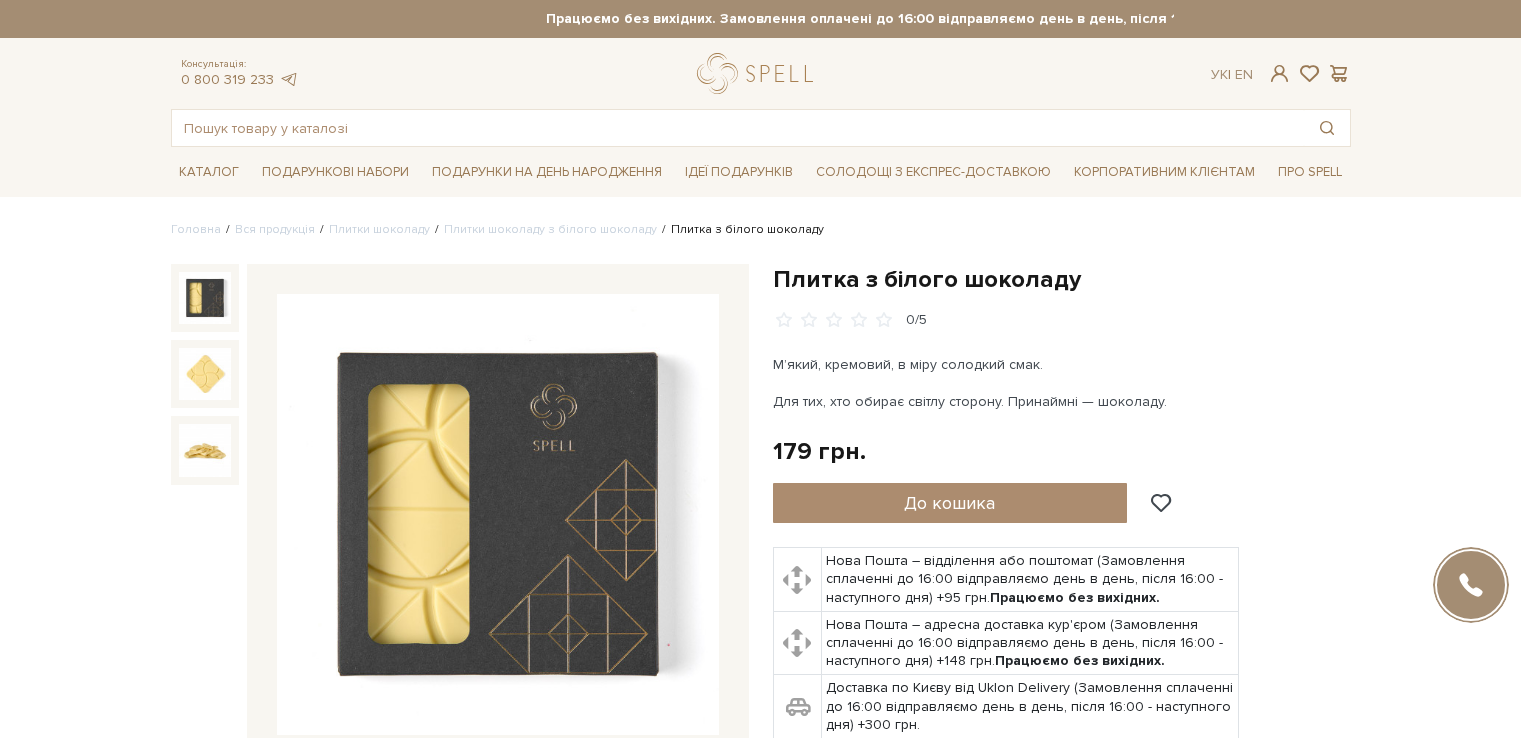 scroll, scrollTop: 0, scrollLeft: 0, axis: both 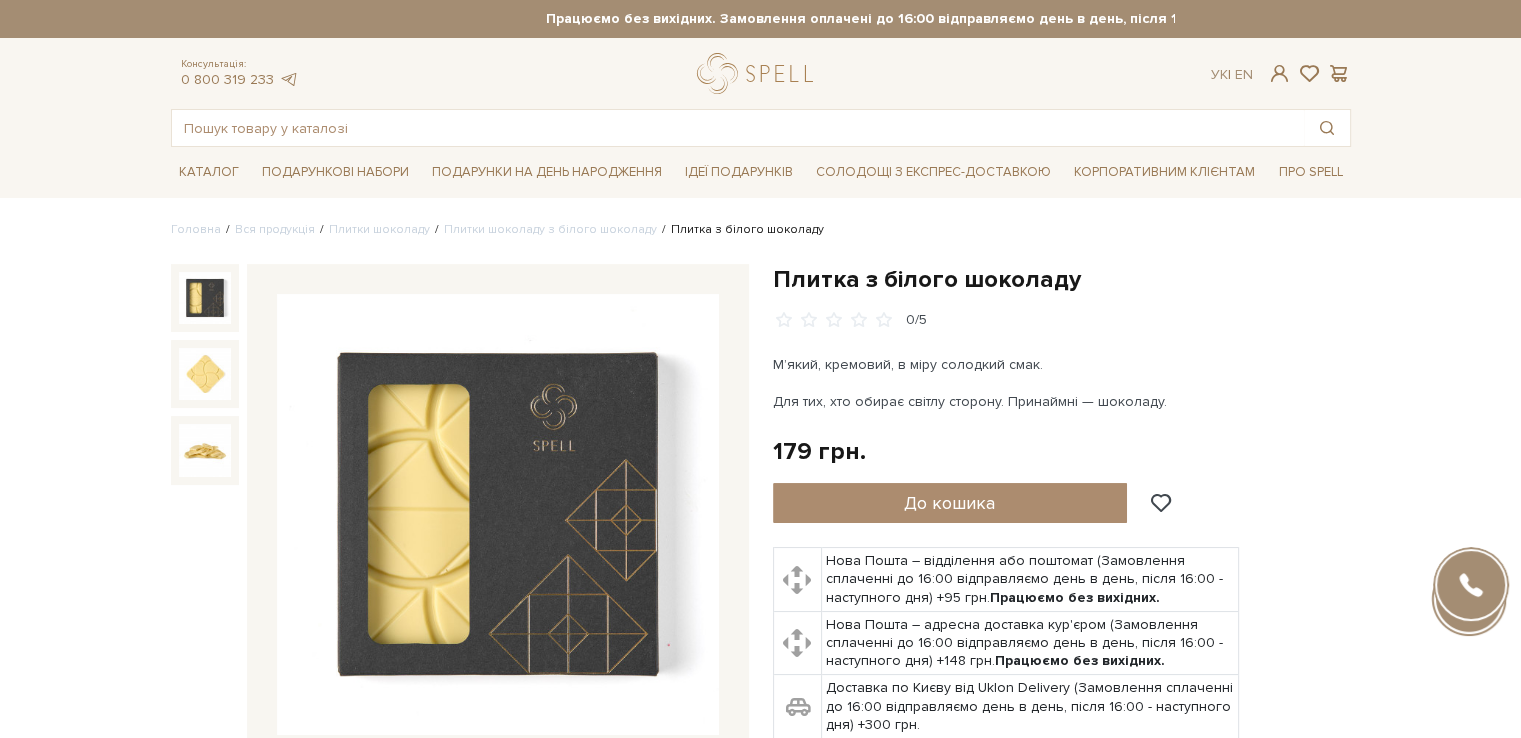click on "Плитка з білого шоколаду" at bounding box center (1062, 279) 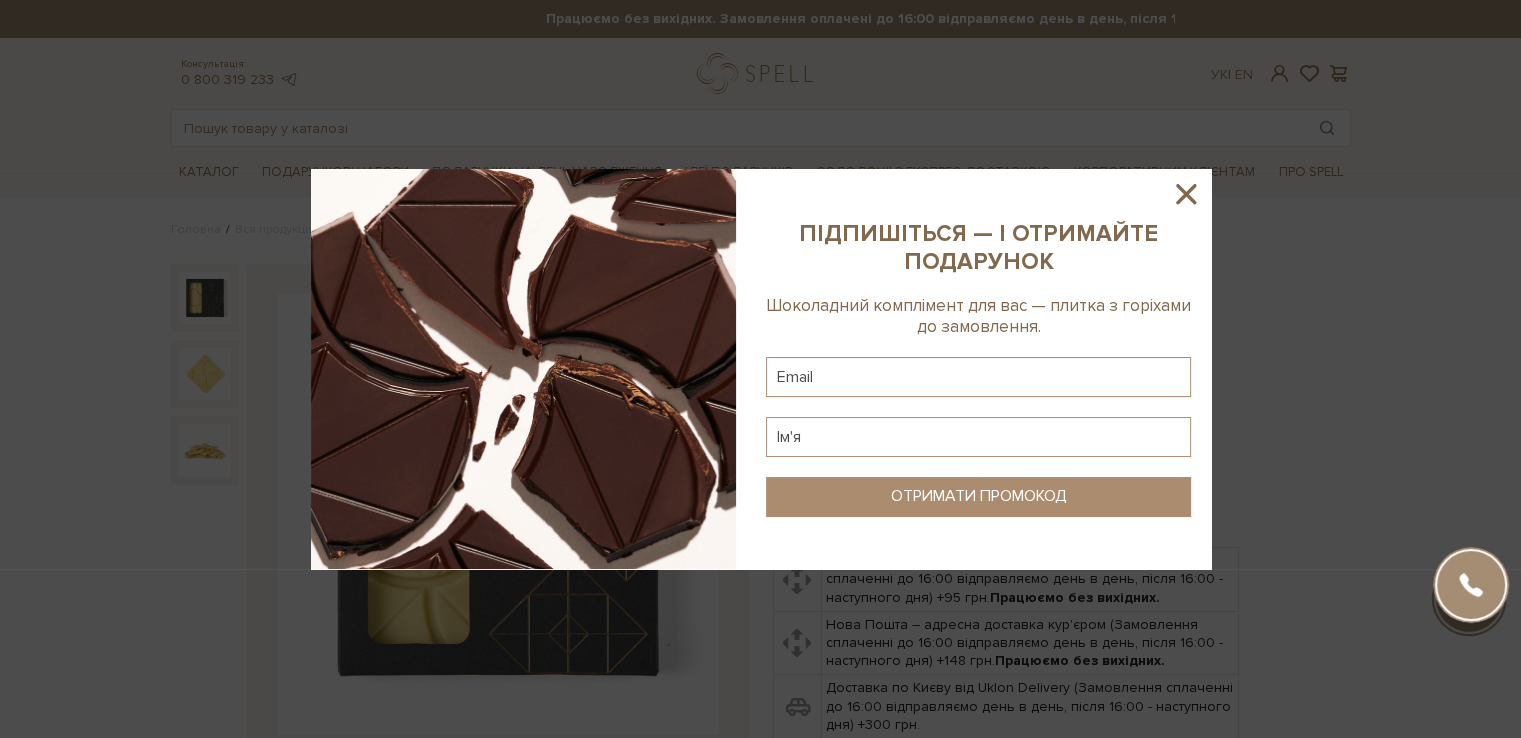 click at bounding box center (978, 369) 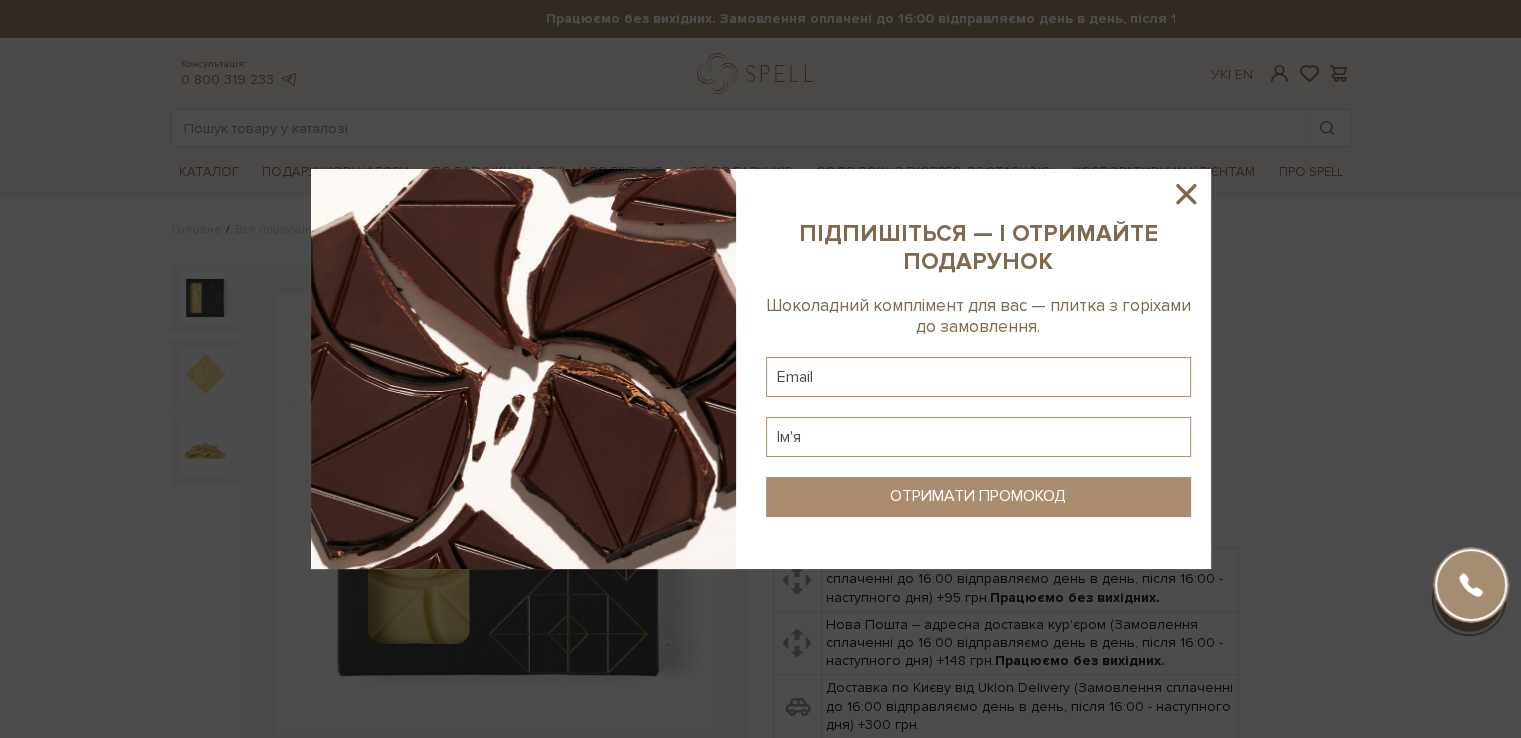 click 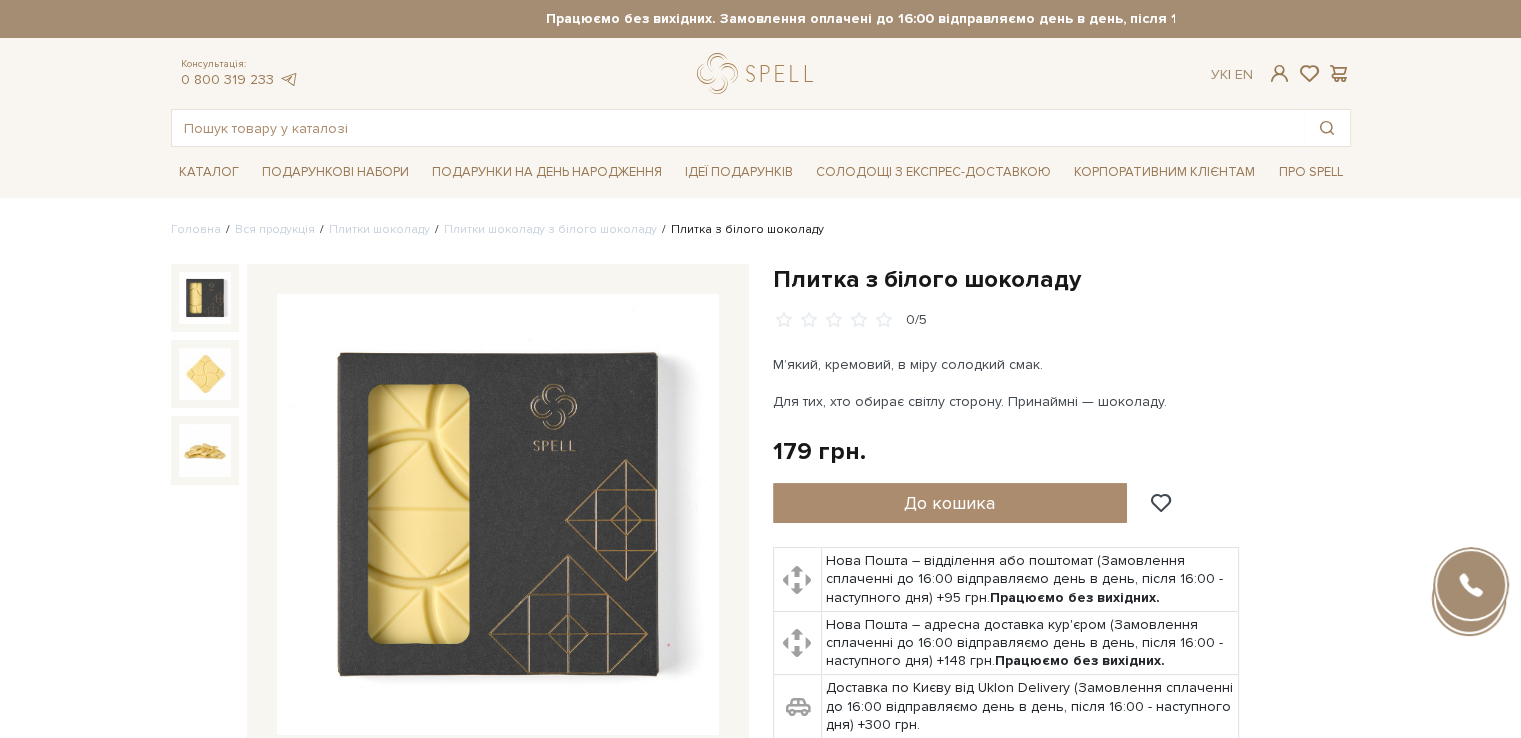 click on "Плитка з білого шоколаду" at bounding box center [1062, 279] 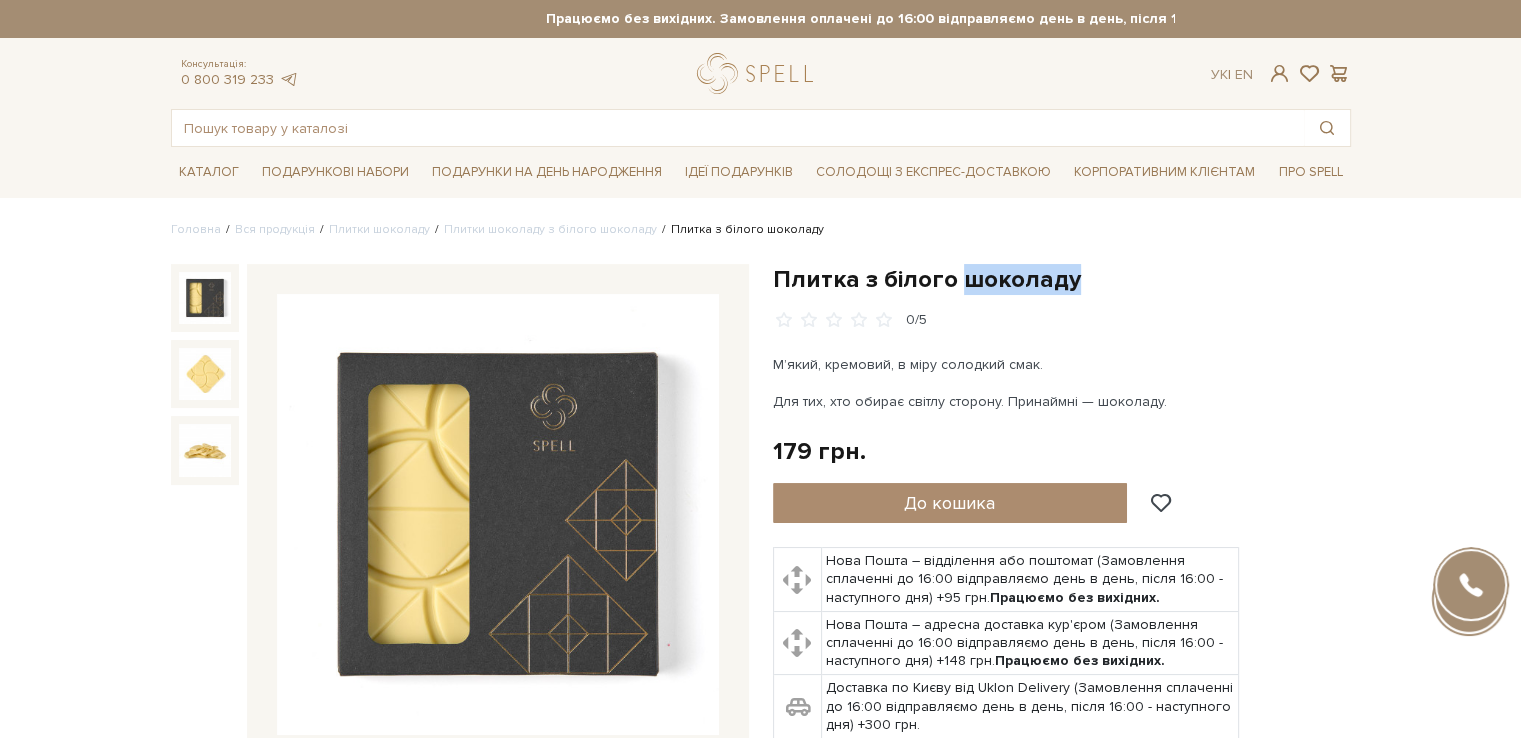 click on "Плитка з білого шоколаду" at bounding box center (1062, 279) 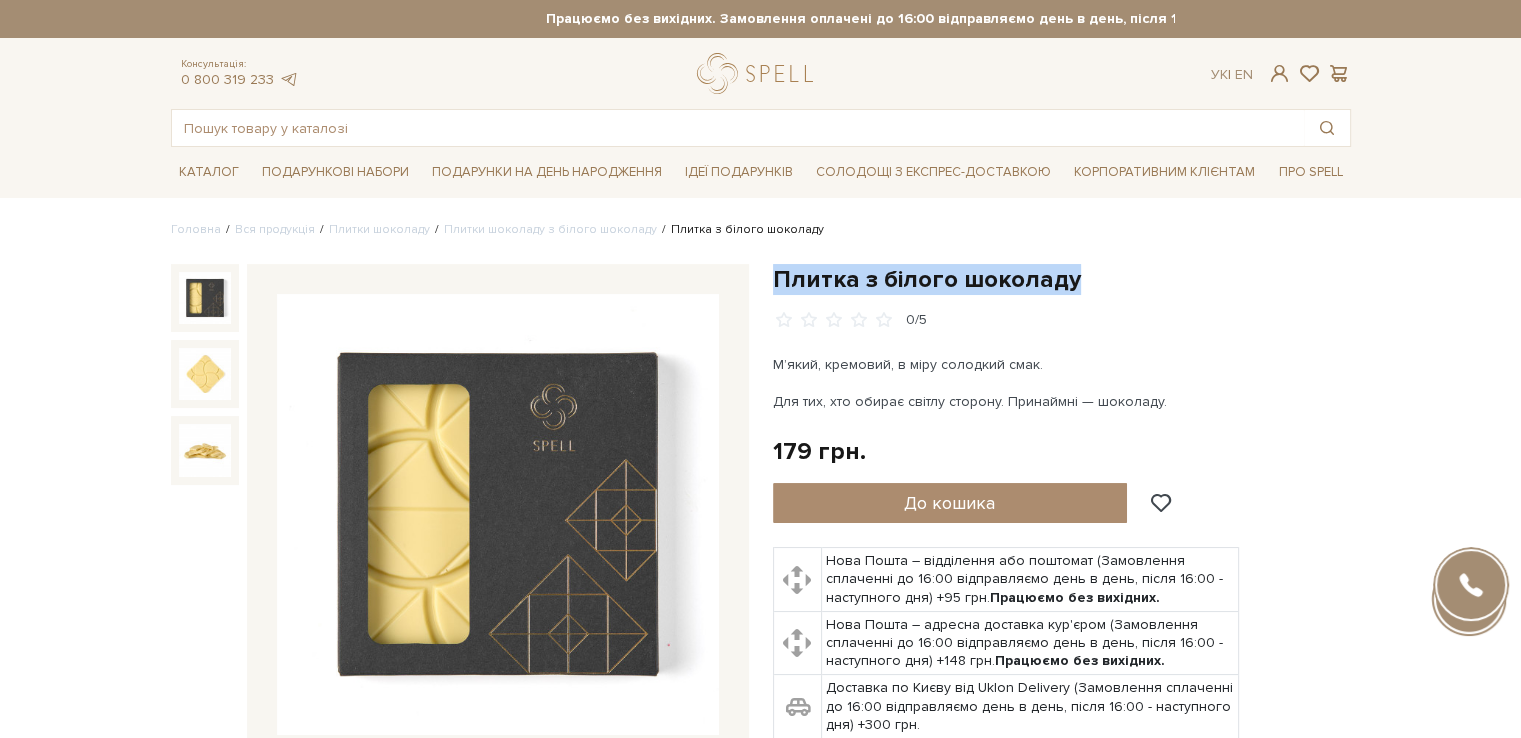 click on "Плитка з білого шоколаду" at bounding box center [1062, 279] 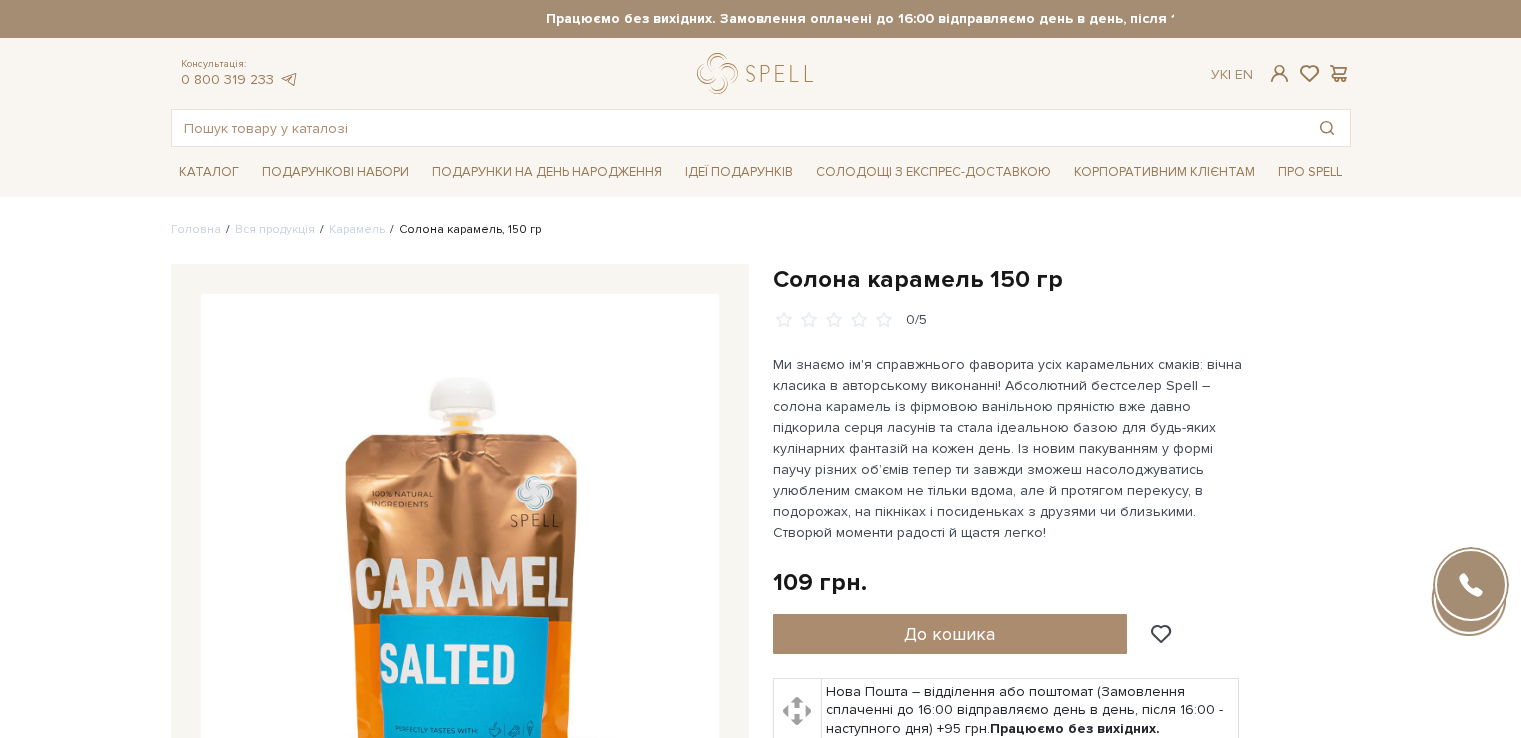 scroll, scrollTop: 0, scrollLeft: 0, axis: both 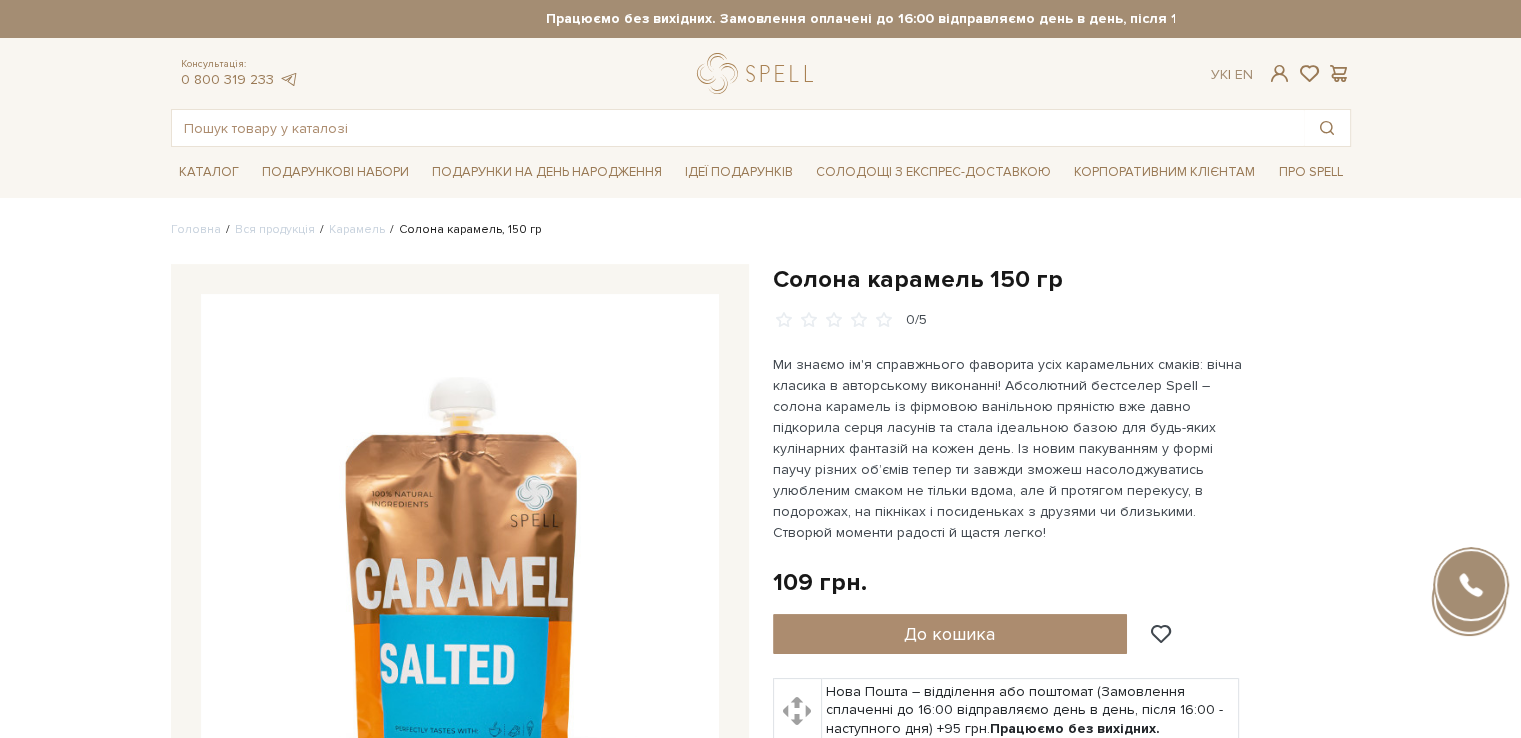 click on "Солона карамель 150 гр" at bounding box center (1062, 279) 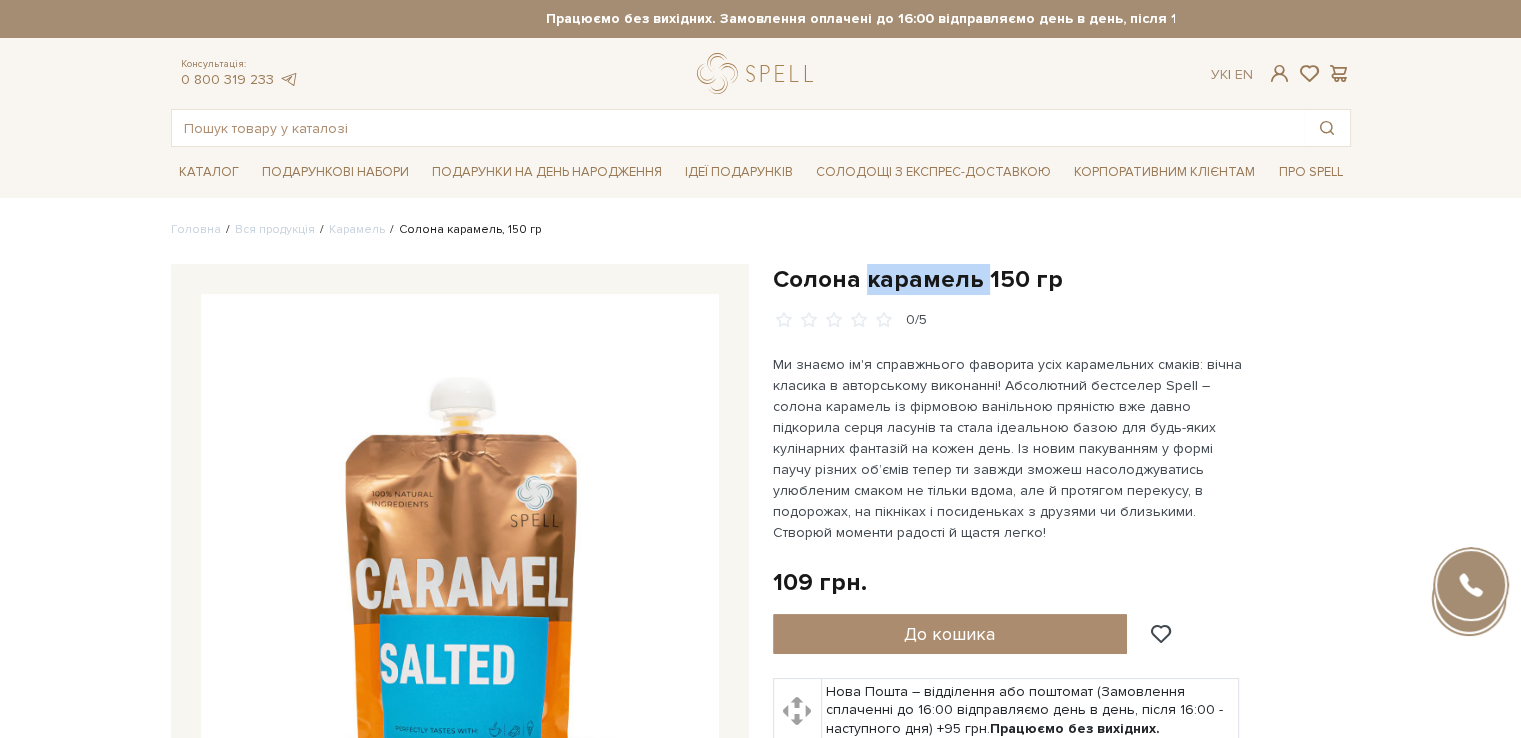 click on "Солона карамель 150 гр" at bounding box center (1062, 279) 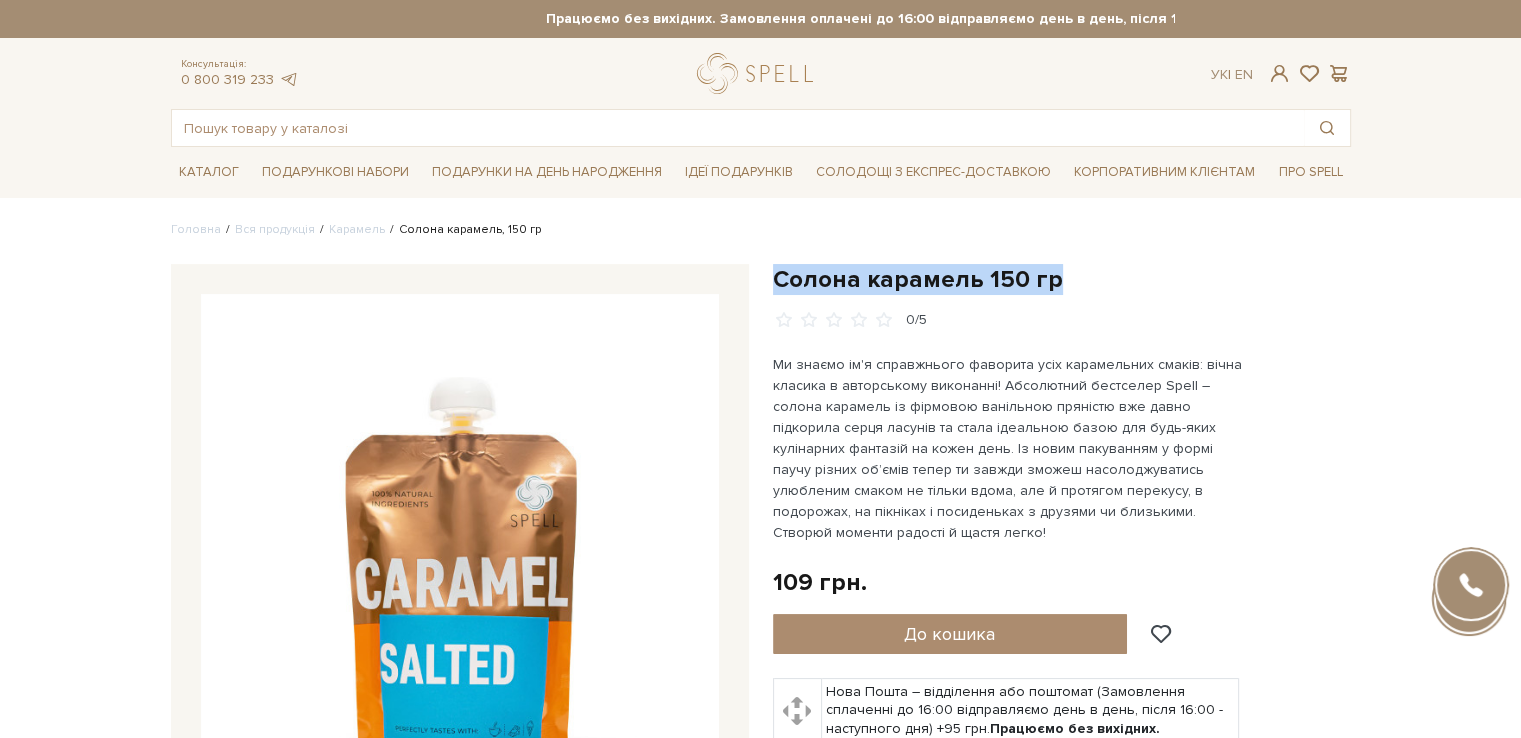 click on "Солона карамель 150 гр" at bounding box center [1062, 279] 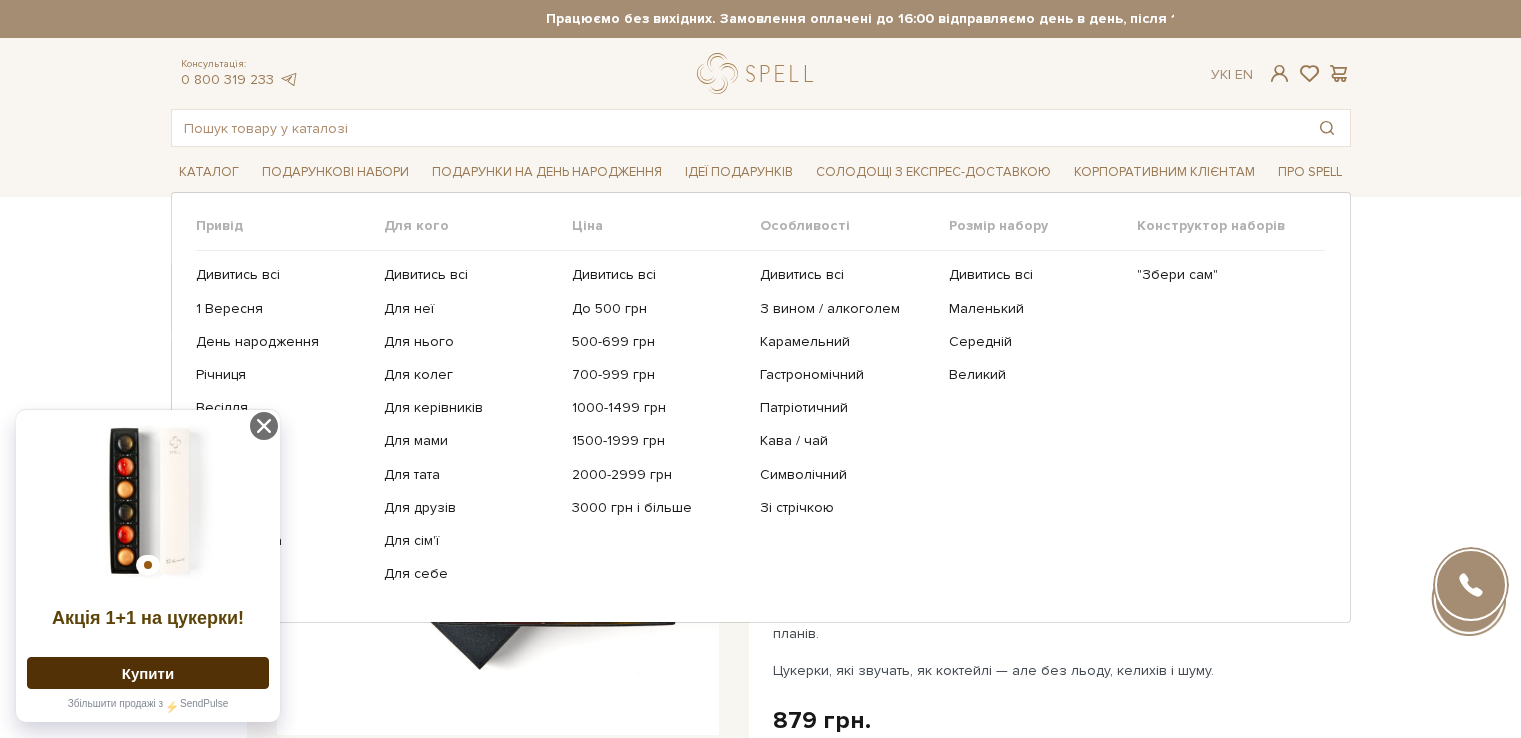 scroll, scrollTop: 0, scrollLeft: 0, axis: both 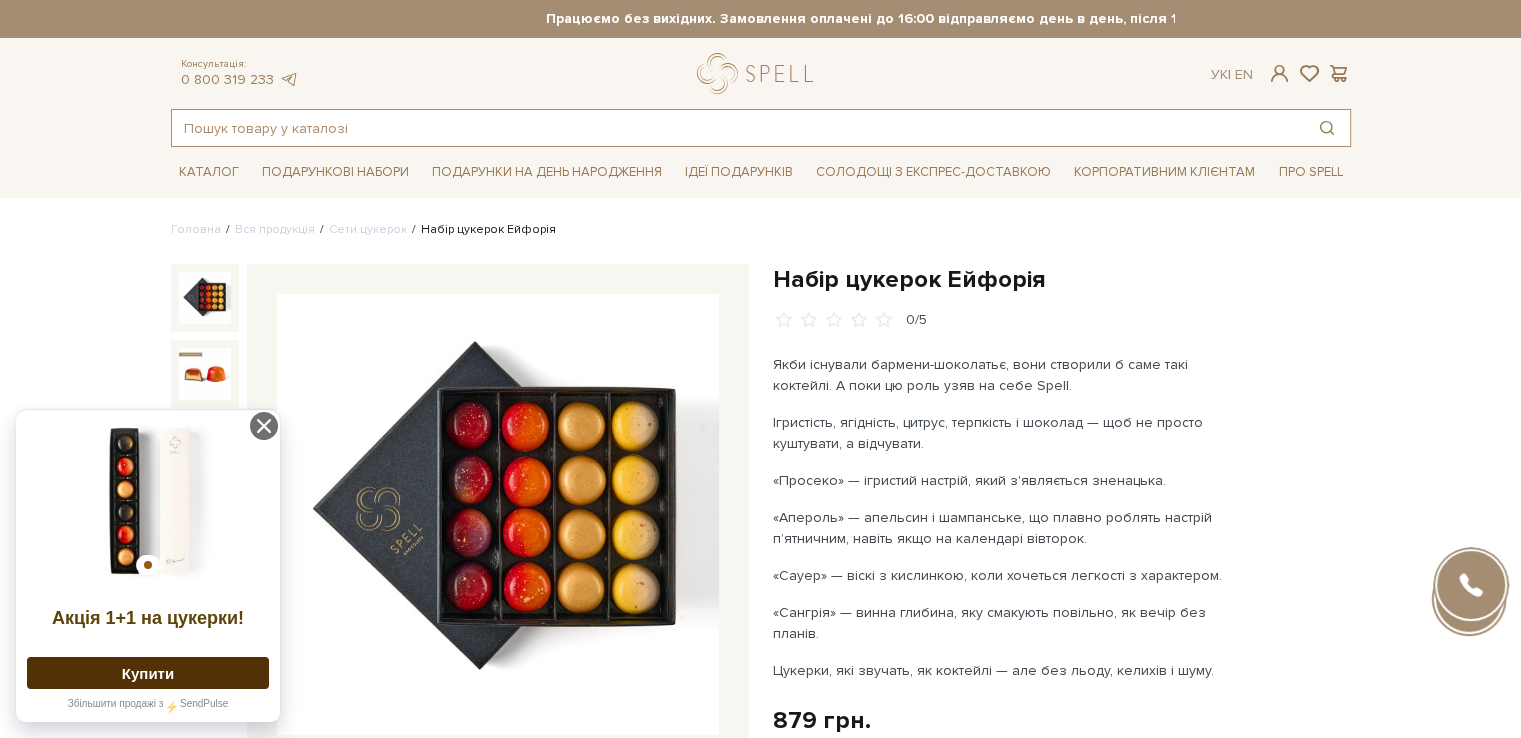 click at bounding box center [738, 128] 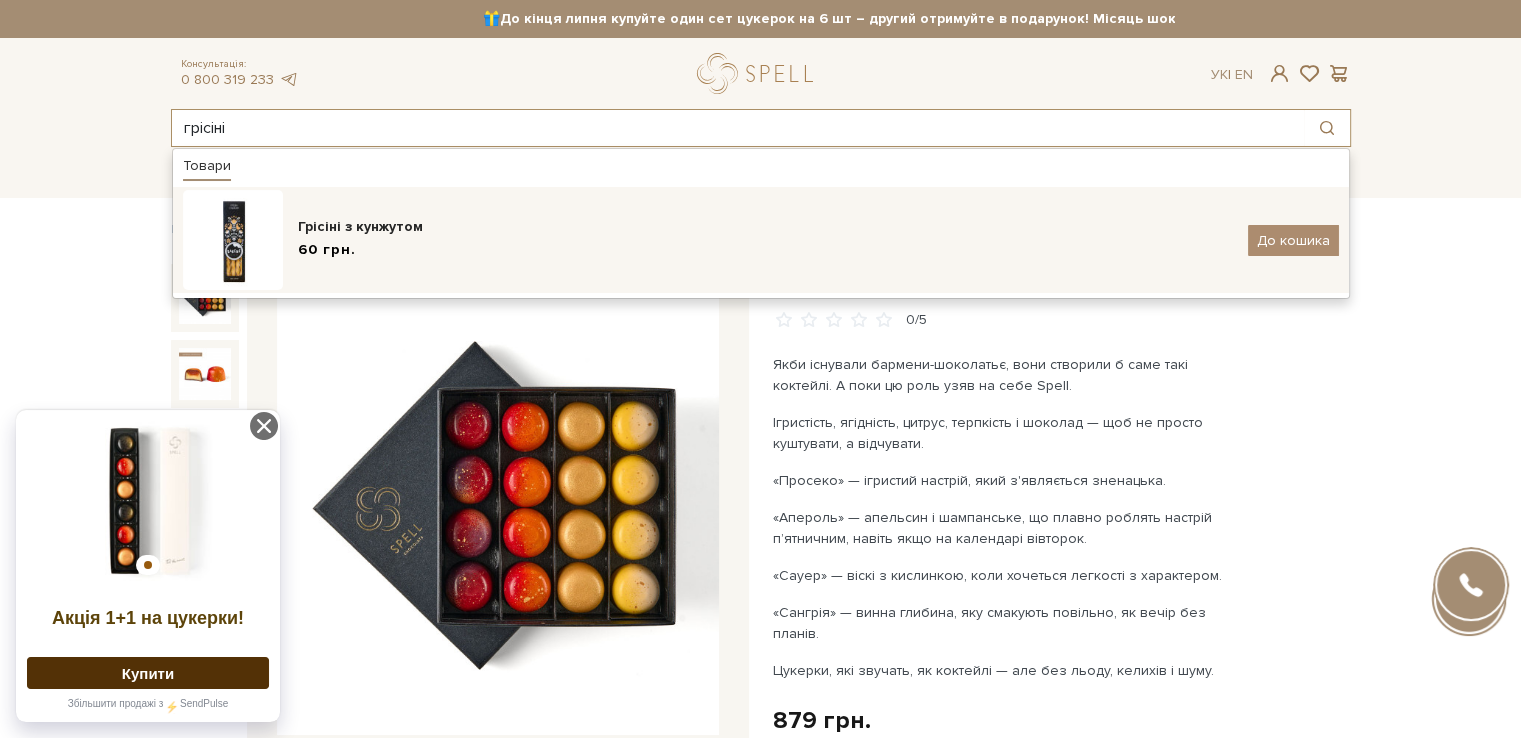 type on "грісіні" 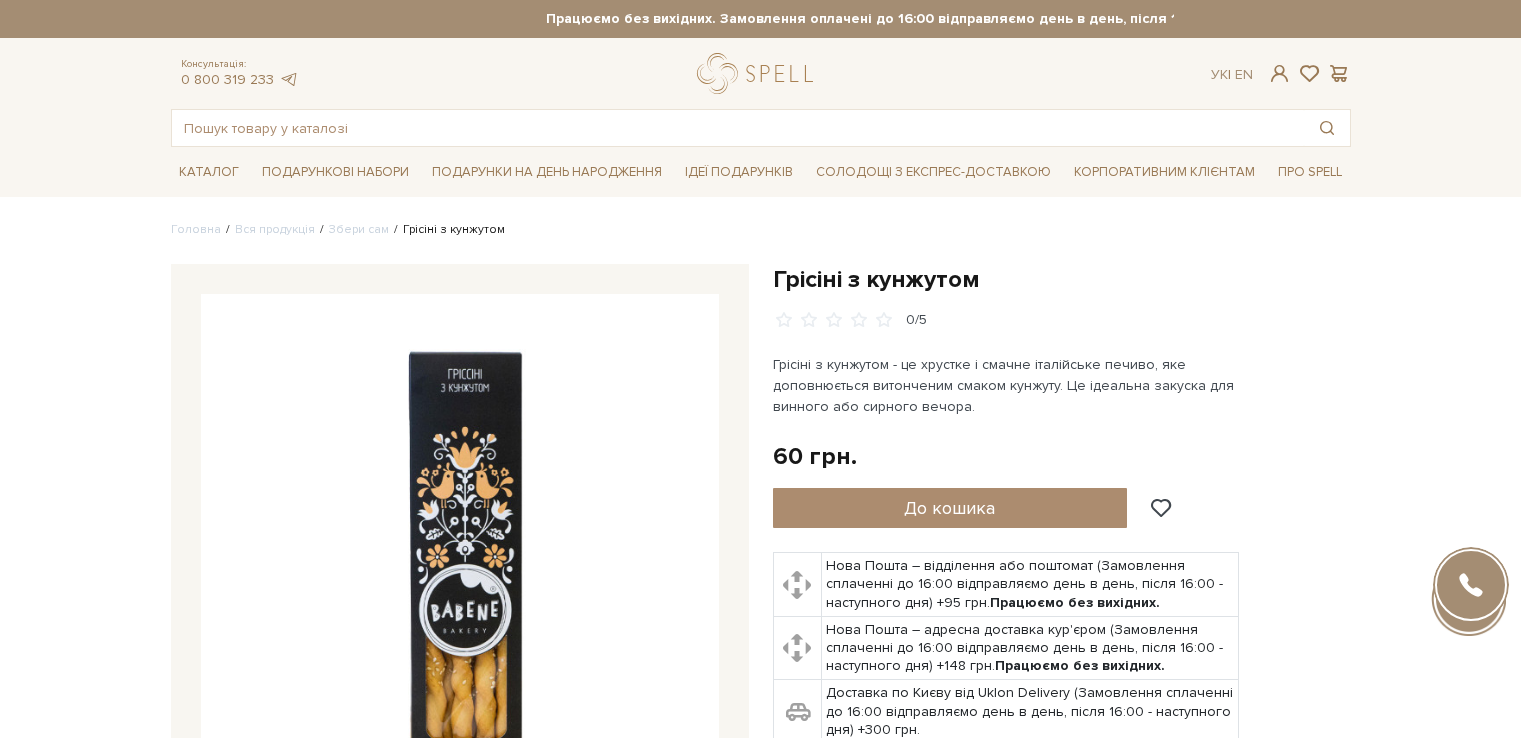 scroll, scrollTop: 0, scrollLeft: 0, axis: both 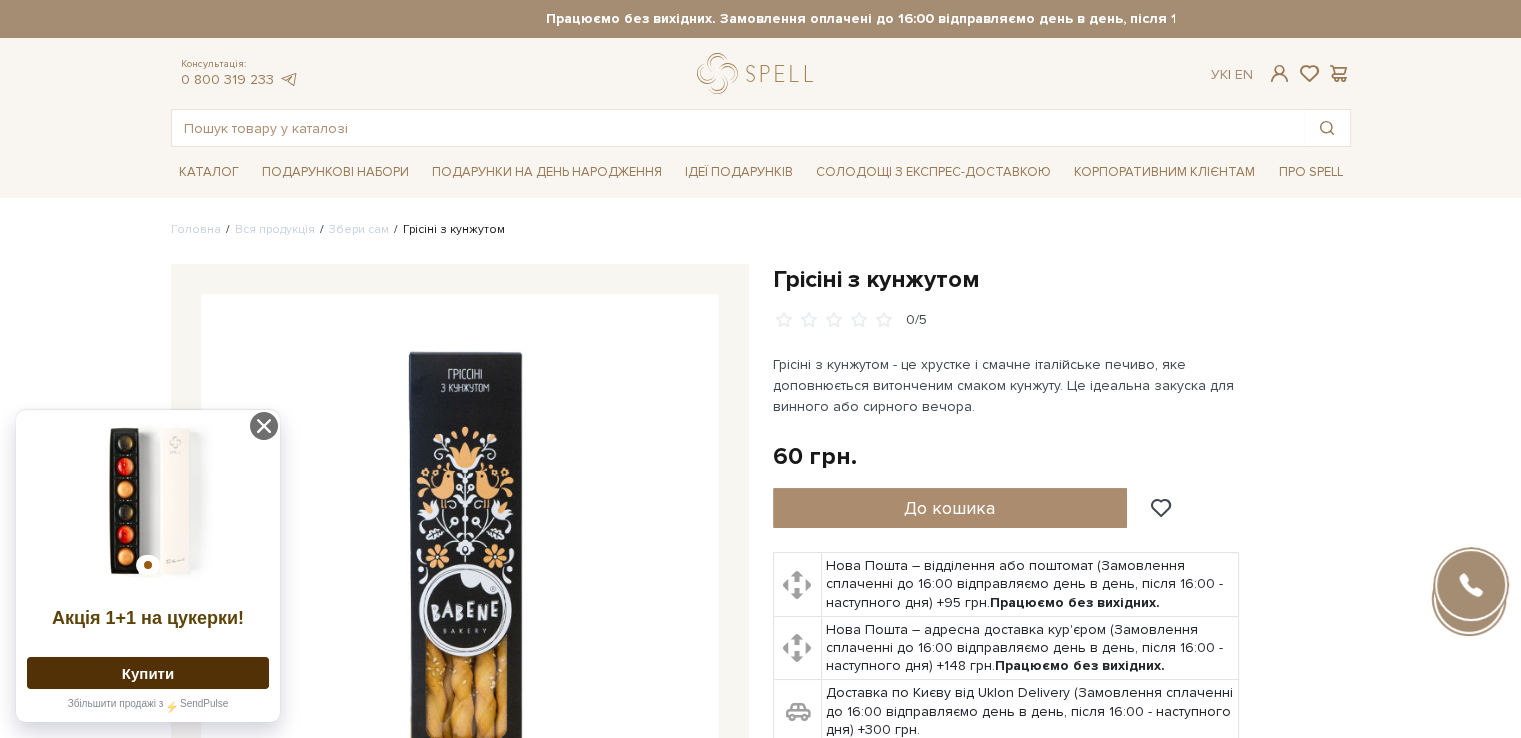 click on "Грісіні з кунжутом" at bounding box center (1062, 279) 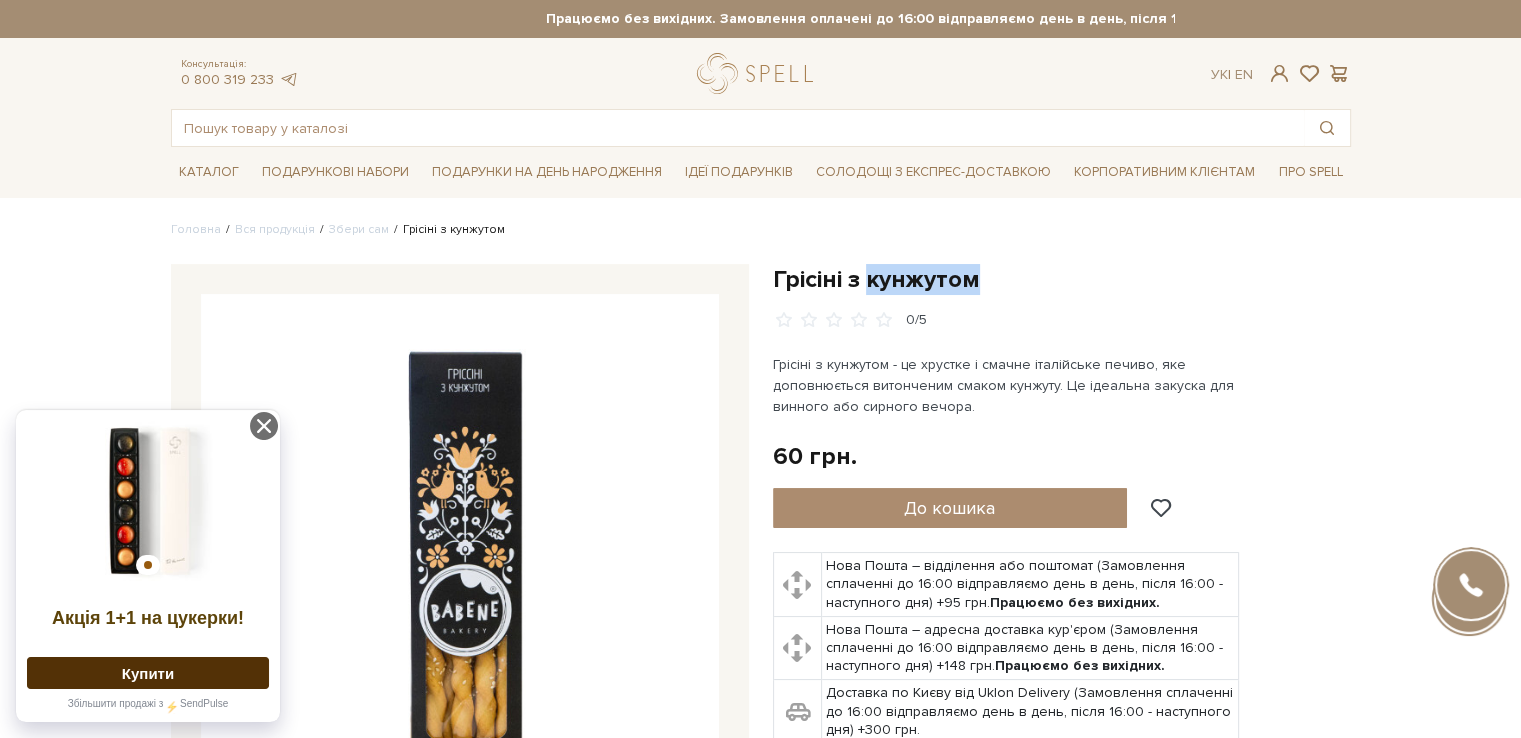 click on "Грісіні з кунжутом" at bounding box center [1062, 279] 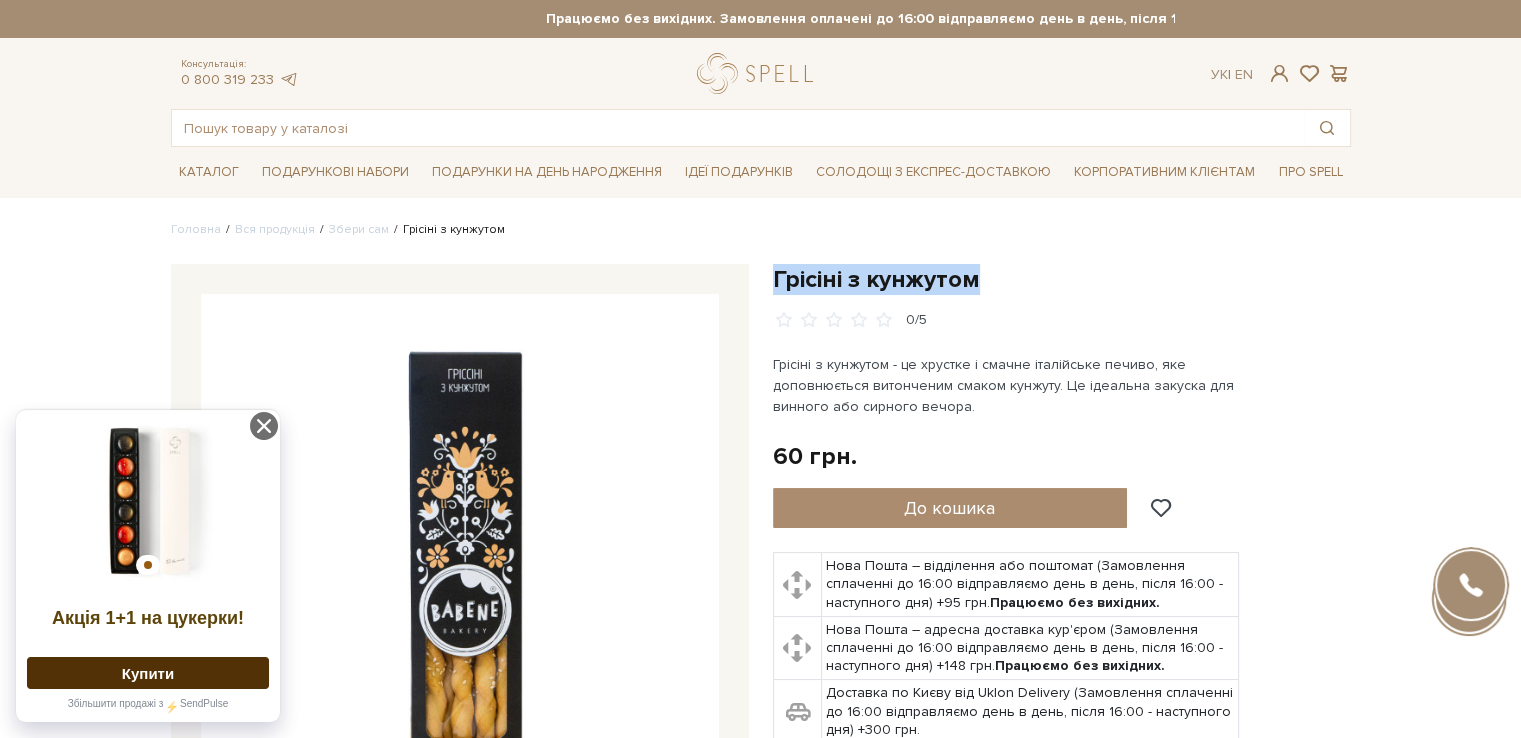 click on "Грісіні з кунжутом" at bounding box center (1062, 279) 